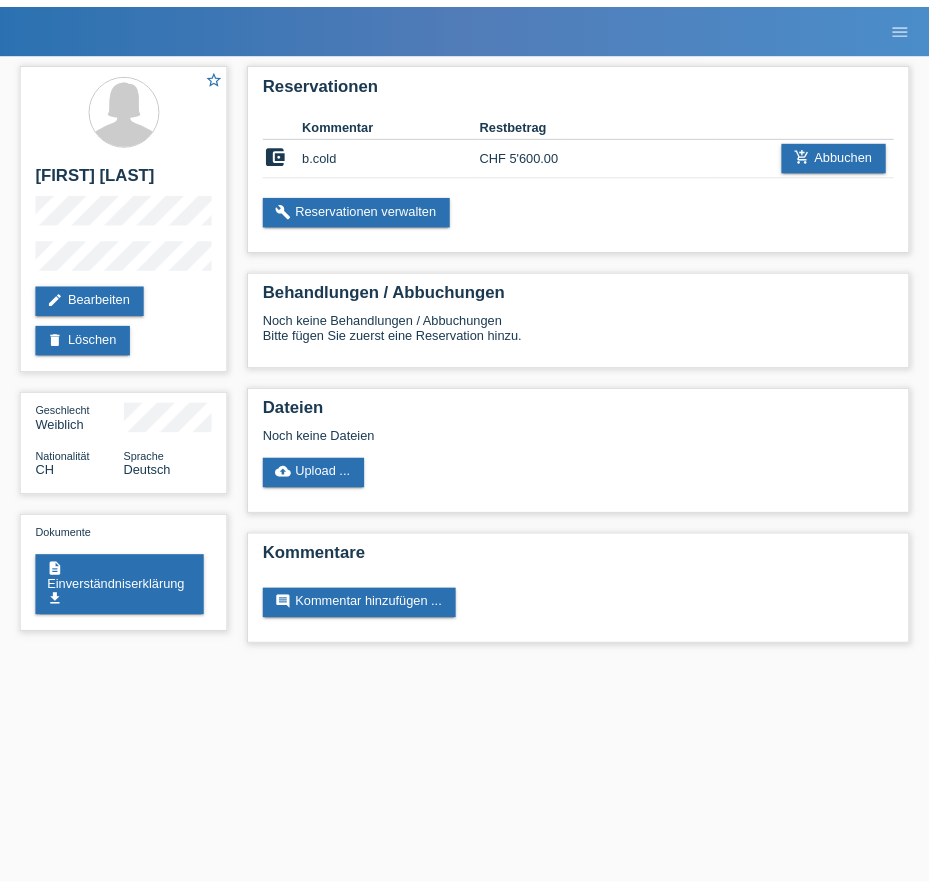 scroll, scrollTop: 0, scrollLeft: 0, axis: both 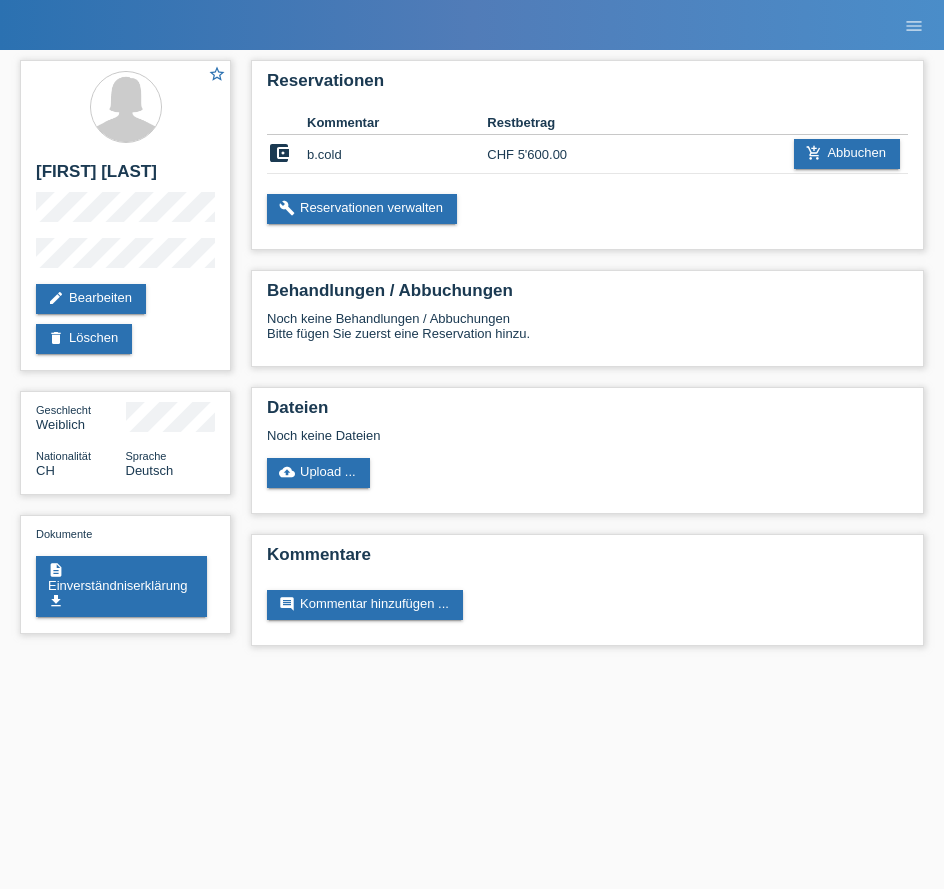 drag, startPoint x: 913, startPoint y: 29, endPoint x: 874, endPoint y: 31, distance: 39.051247 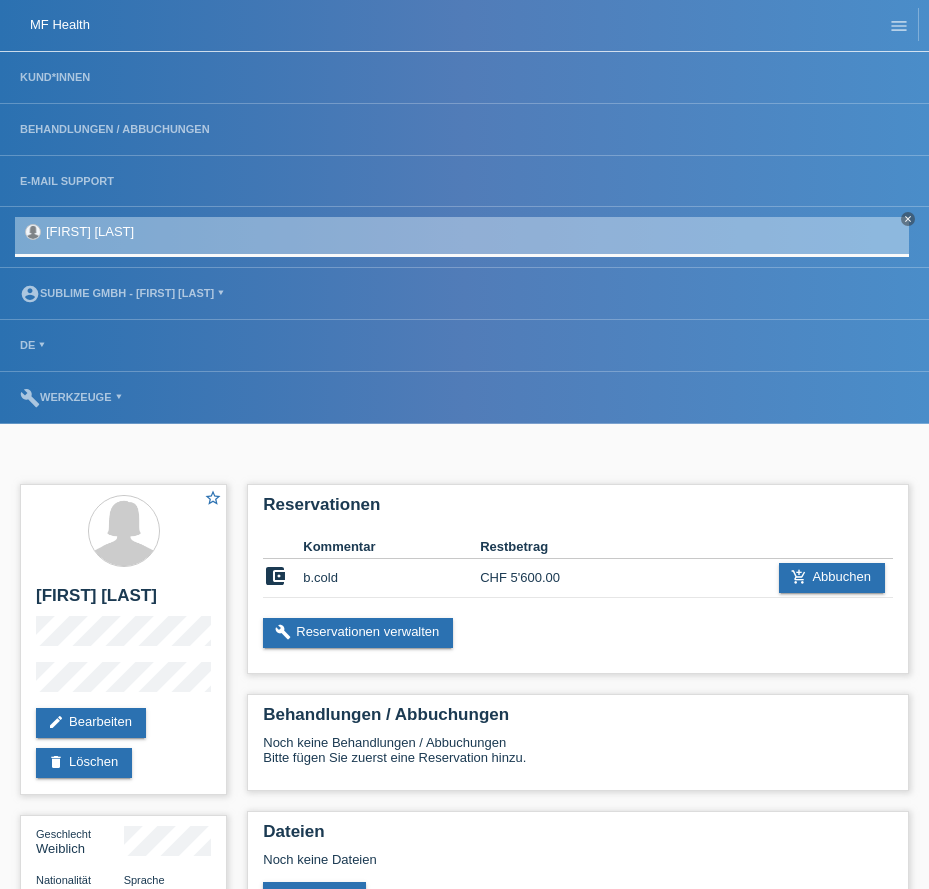 click on "Kund*innen" at bounding box center [464, 78] 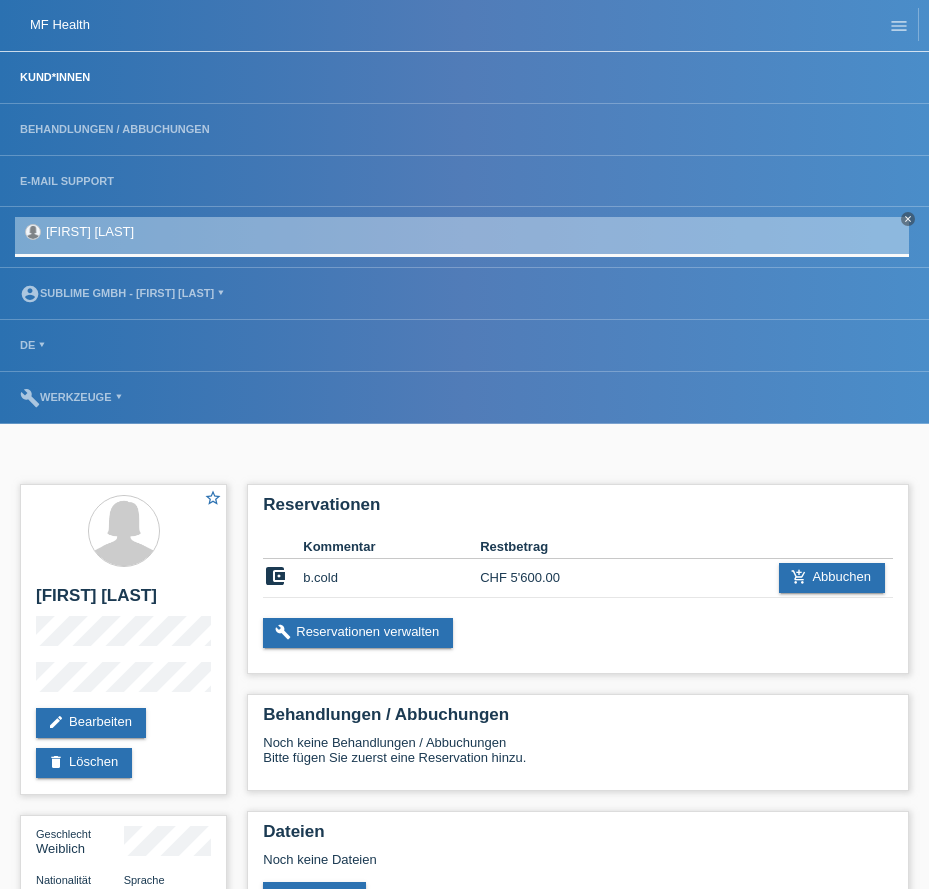 click on "Kund*innen" at bounding box center [55, 77] 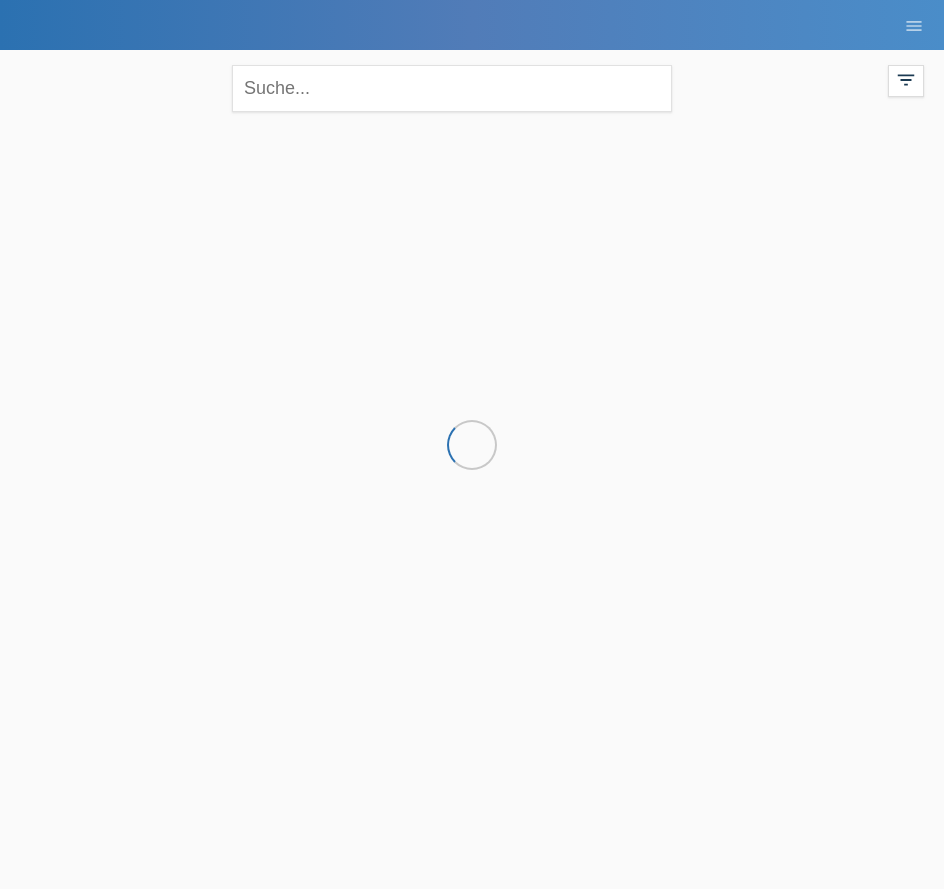 scroll, scrollTop: 0, scrollLeft: 0, axis: both 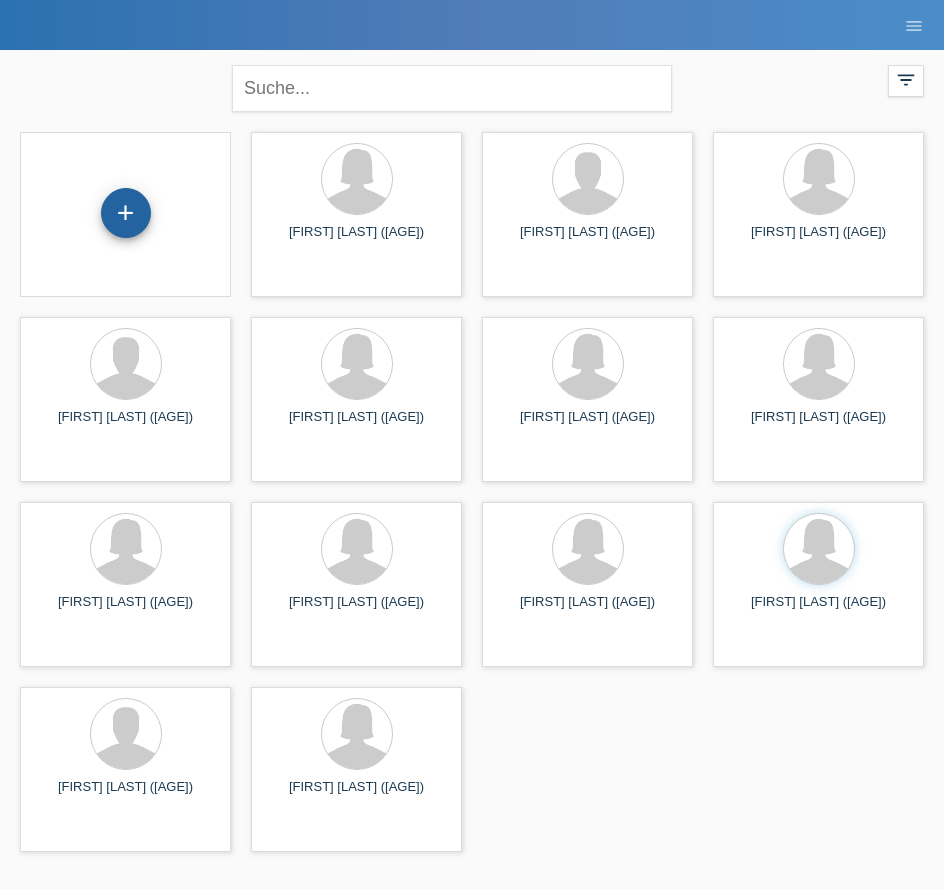 click on "+" at bounding box center [126, 213] 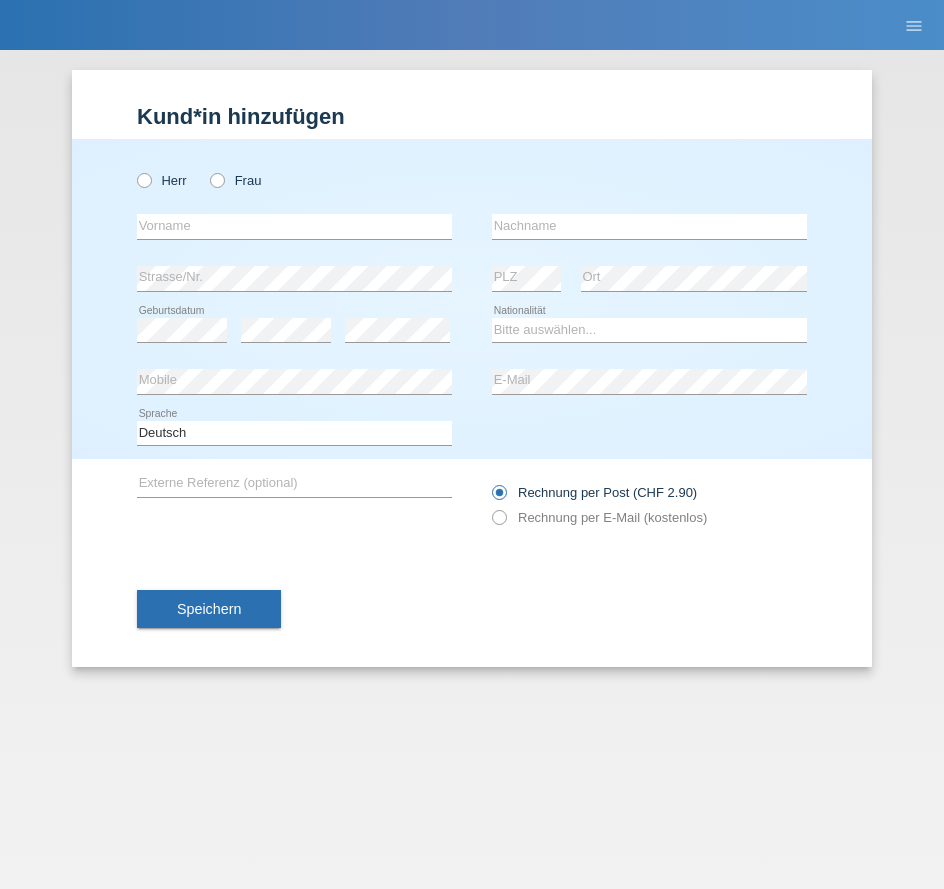 scroll, scrollTop: 0, scrollLeft: 0, axis: both 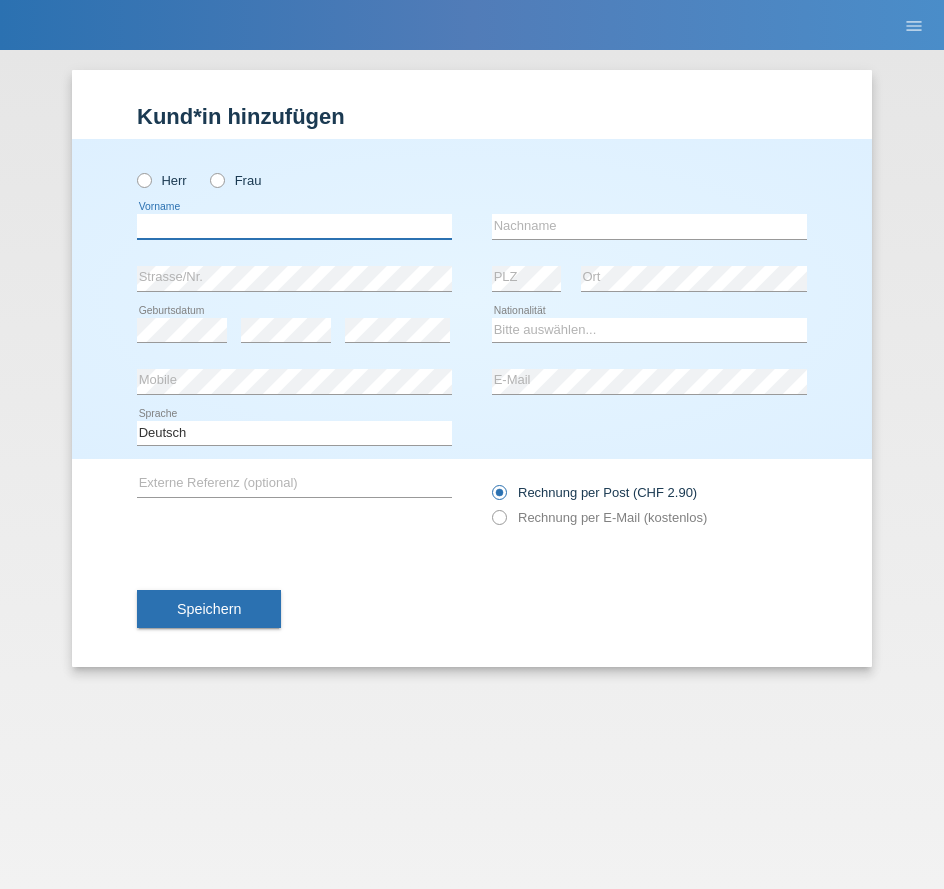 click at bounding box center (294, 226) 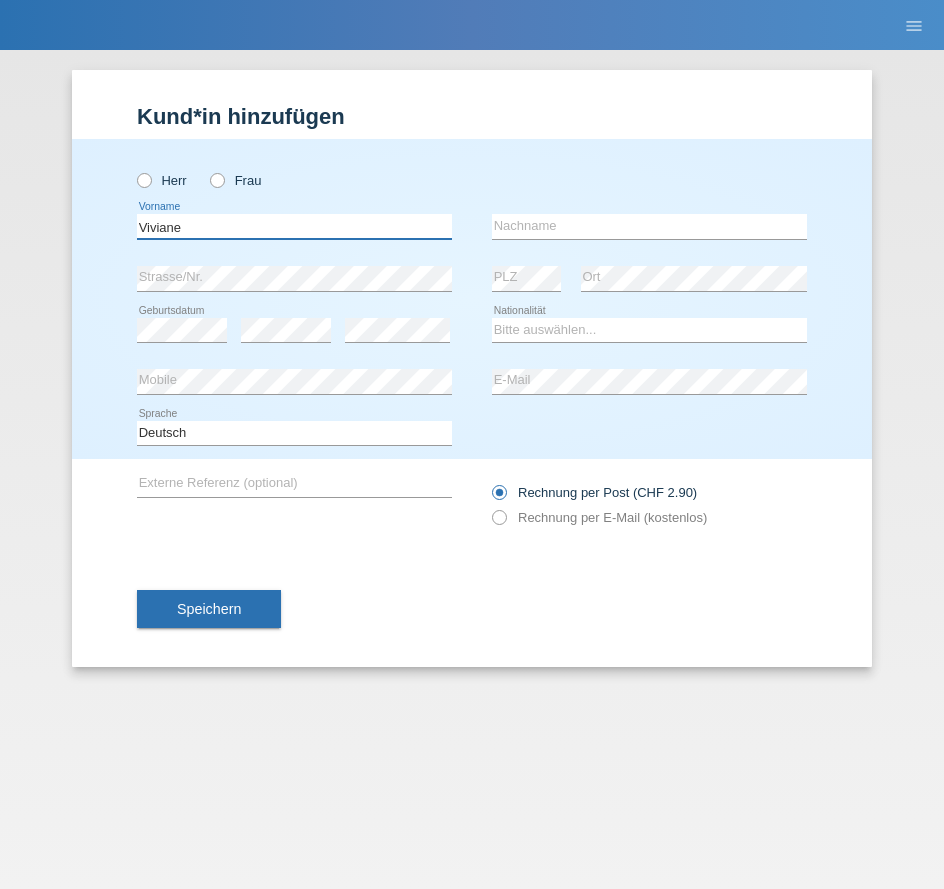 type on "Viviane" 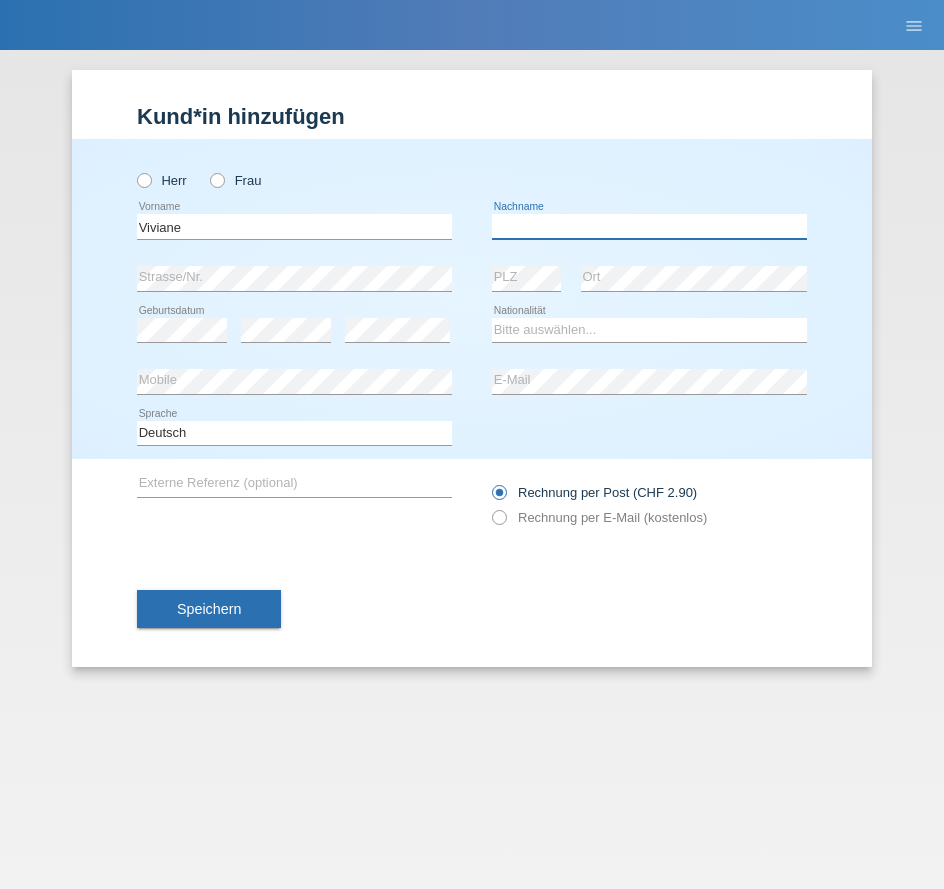 click at bounding box center [649, 226] 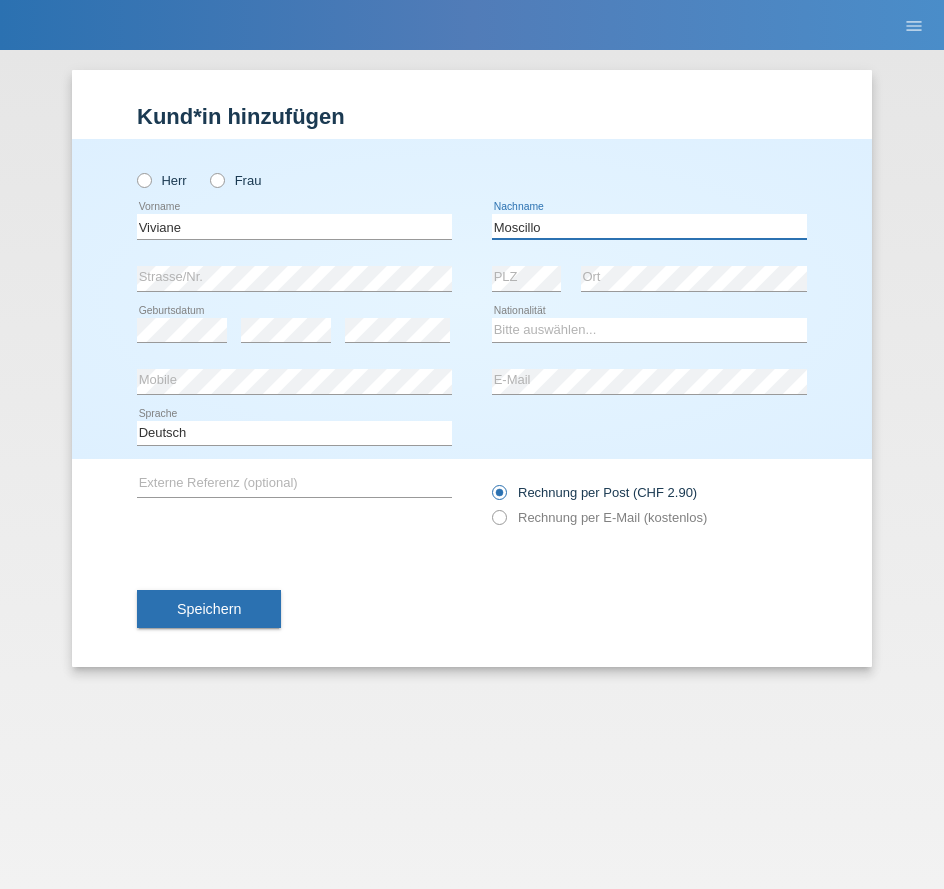 type on "Moscillo" 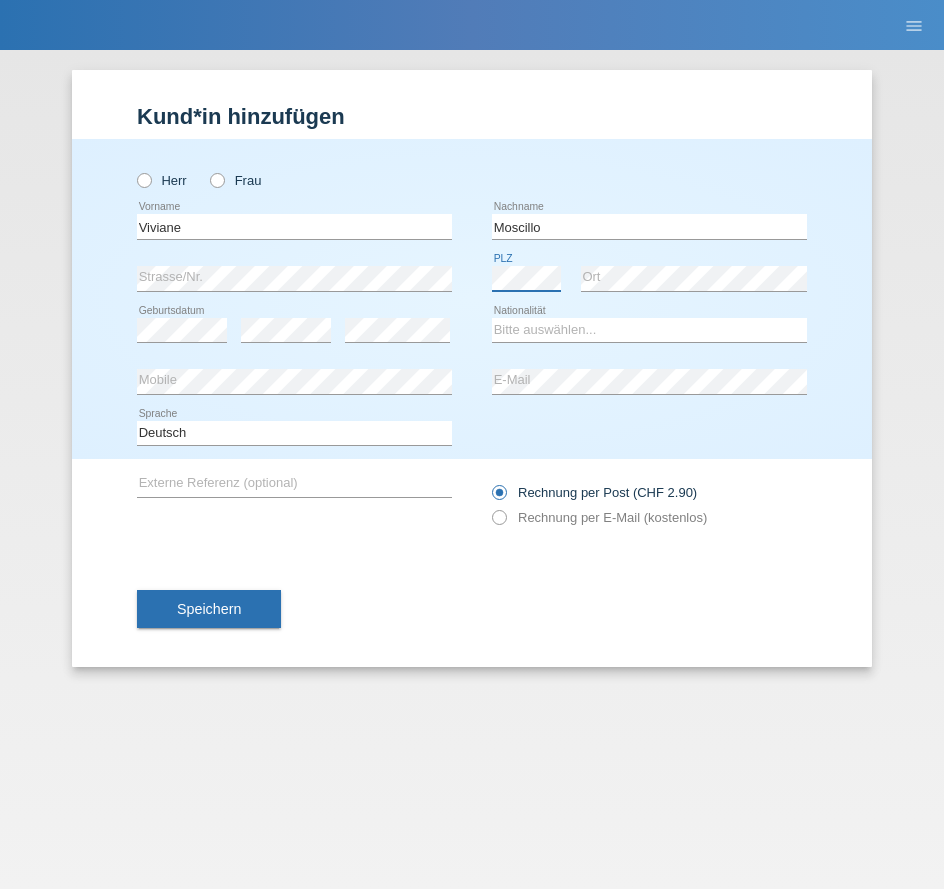 scroll, scrollTop: 0, scrollLeft: 0, axis: both 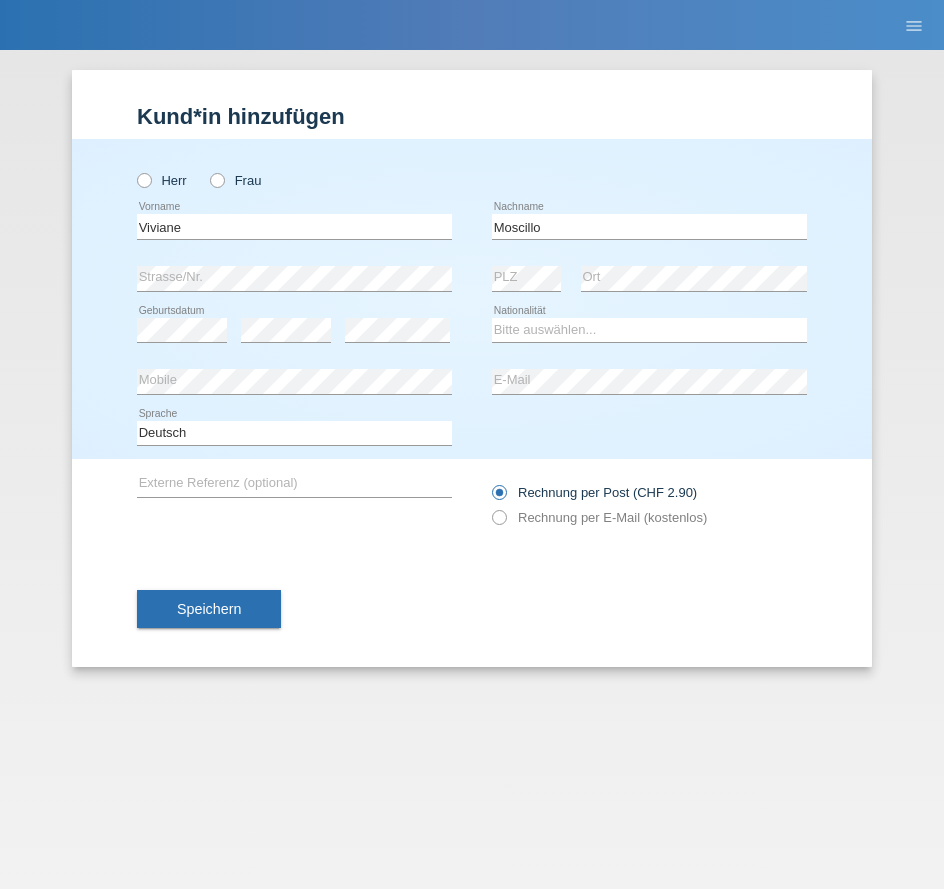drag, startPoint x: 326, startPoint y: 350, endPoint x: 270, endPoint y: 355, distance: 56.22277 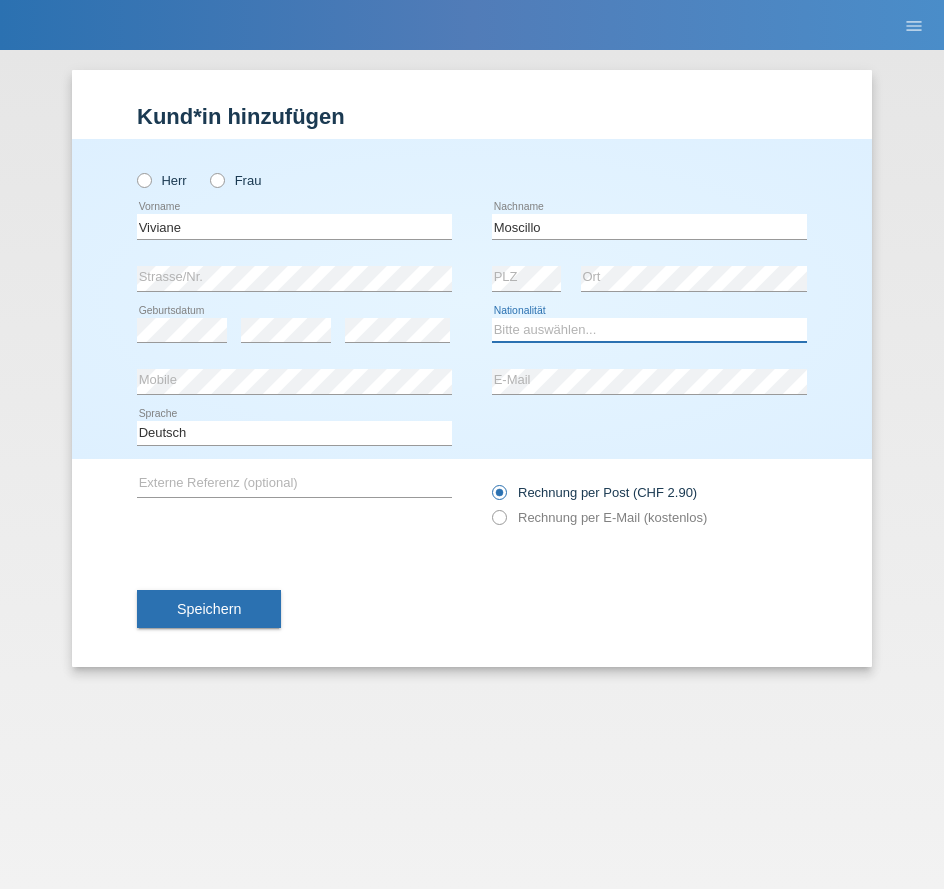 click on "Bitte auswählen...
Schweiz
Deutschland
Liechtenstein
Österreich
------------
Afghanistan
Ägypten
Åland
Albanien
Algerien" at bounding box center (649, 330) 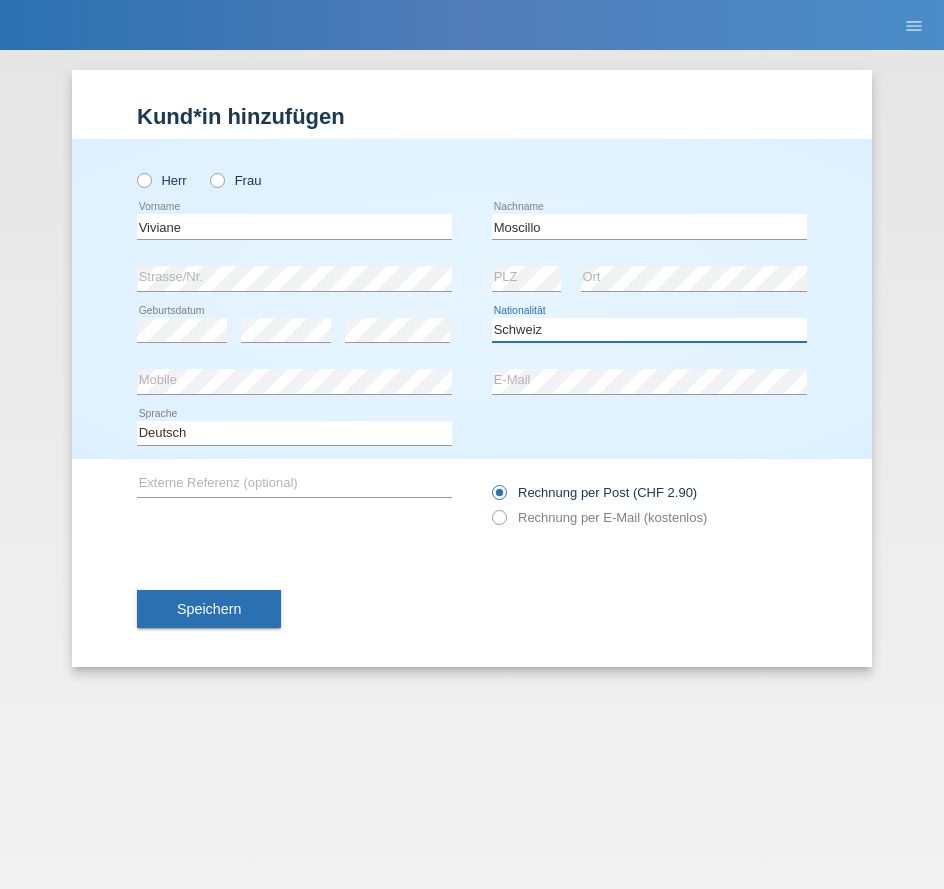 click on "Bitte auswählen...
Schweiz
Deutschland
Liechtenstein
Österreich
------------
Afghanistan
Ägypten
Åland
Albanien
Algerien" at bounding box center [649, 330] 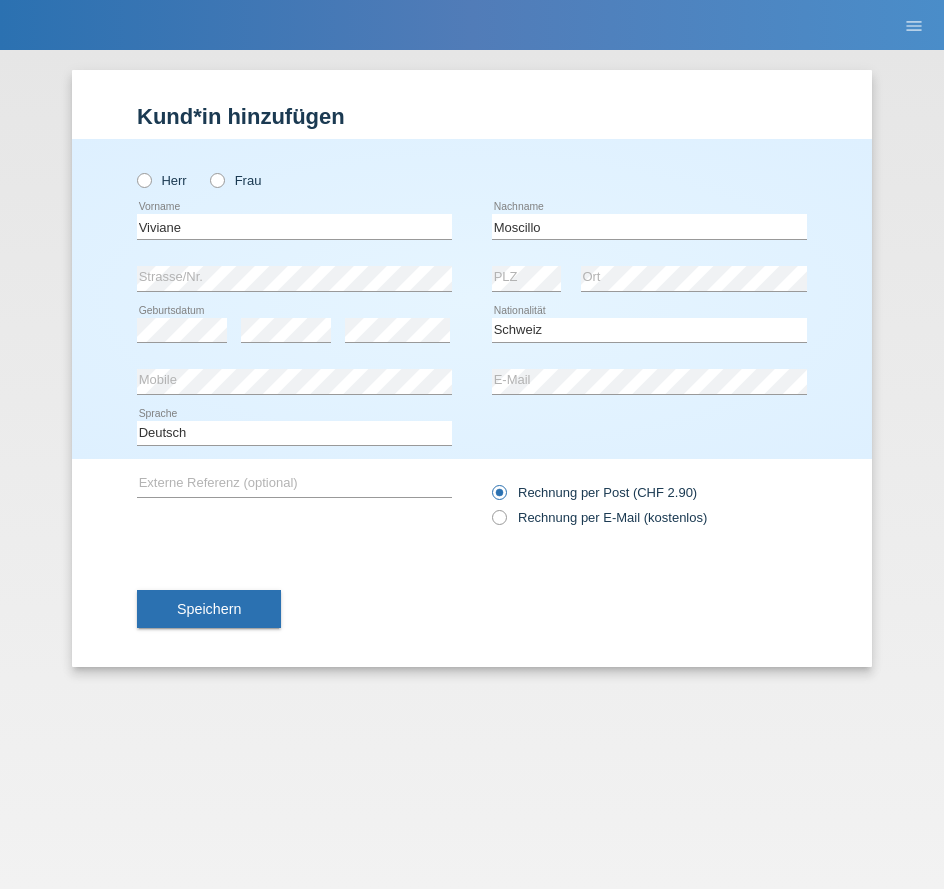 drag, startPoint x: 210, startPoint y: 524, endPoint x: 235, endPoint y: 493, distance: 39.824615 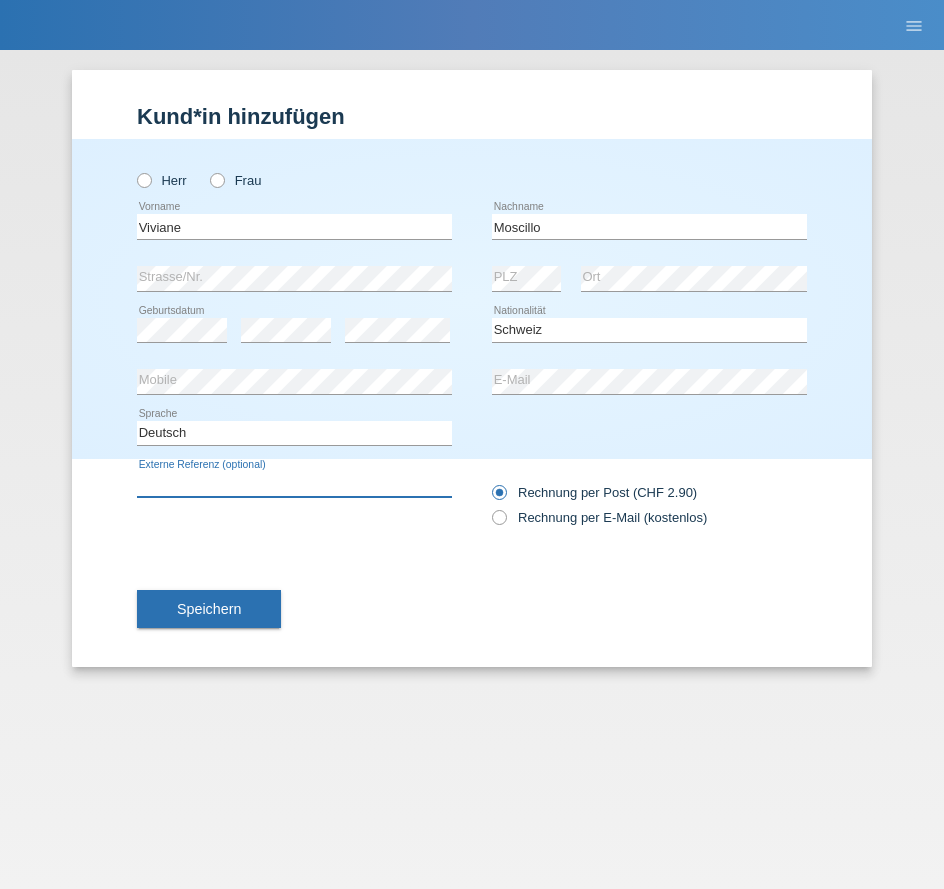 click at bounding box center (294, 484) 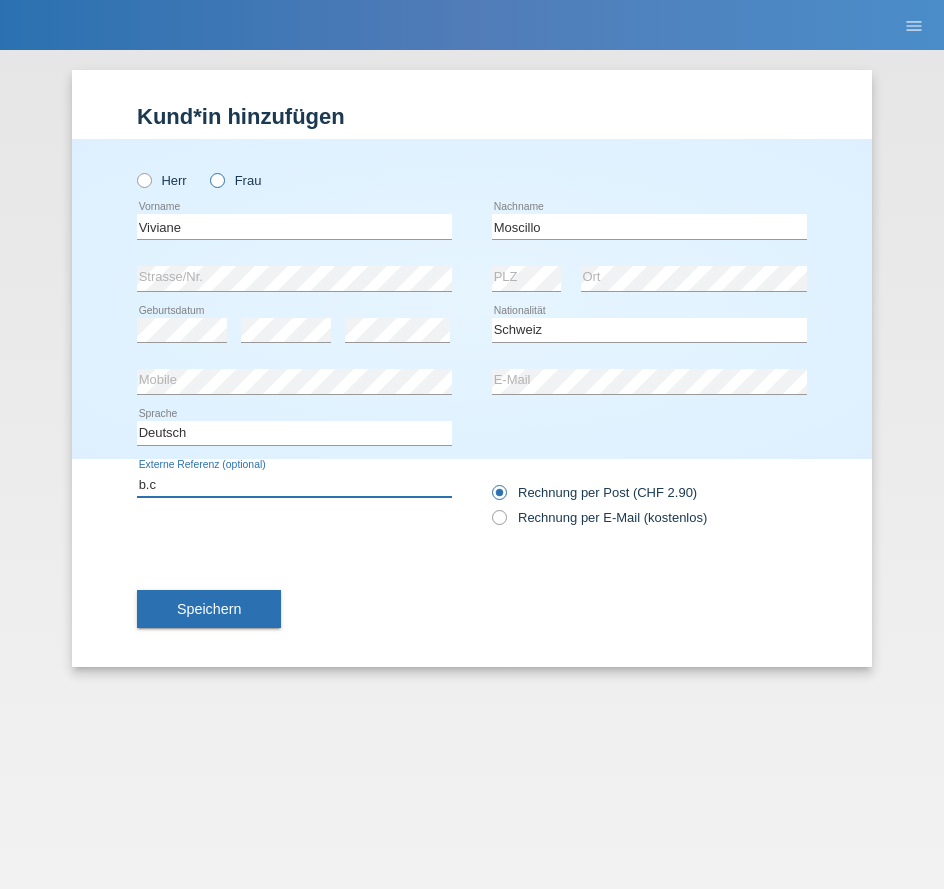 type on "b.c" 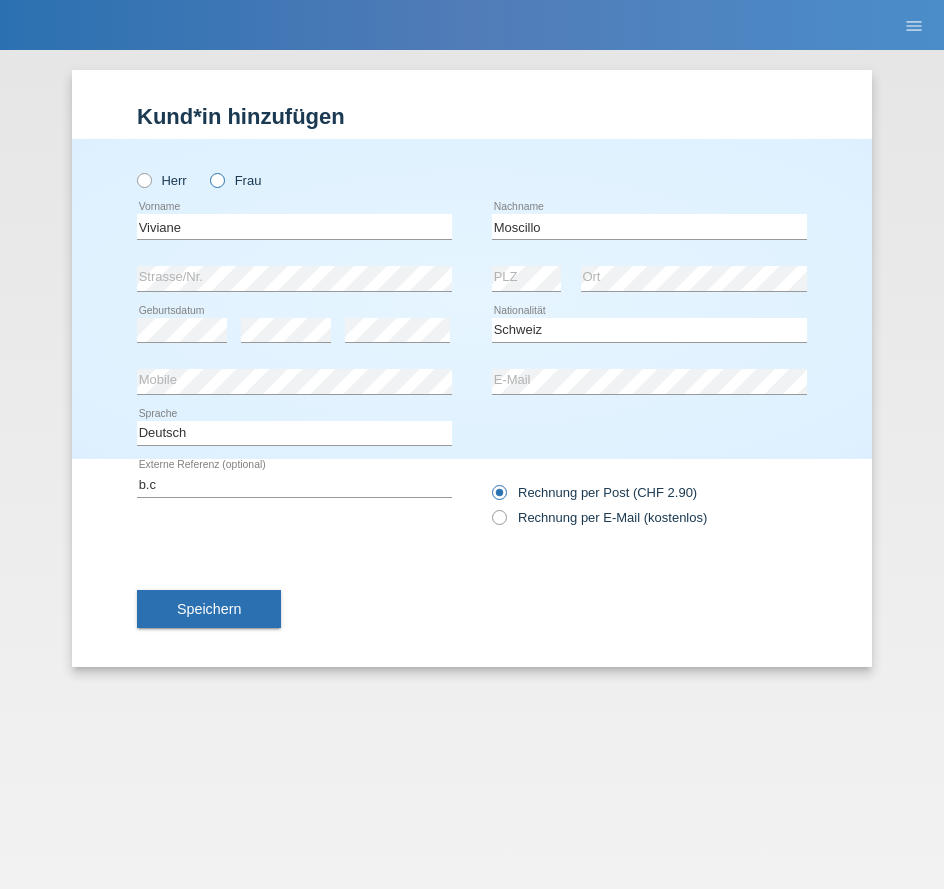 click at bounding box center [134, 170] 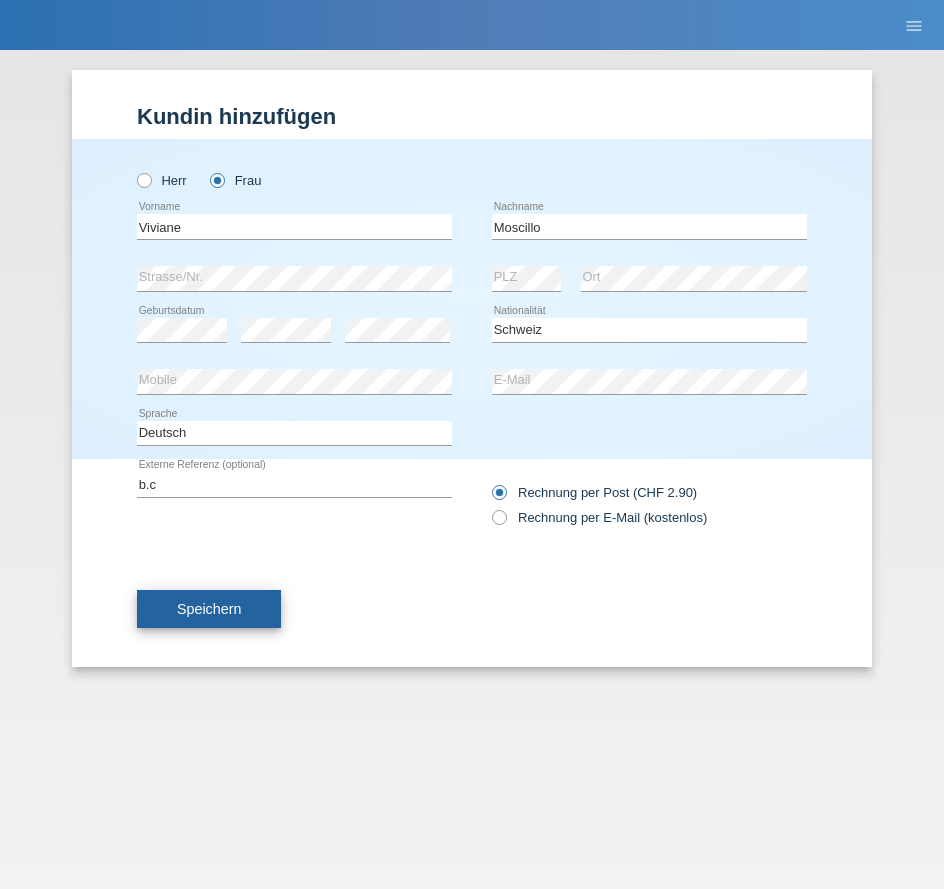 click on "Speichern" at bounding box center [209, 609] 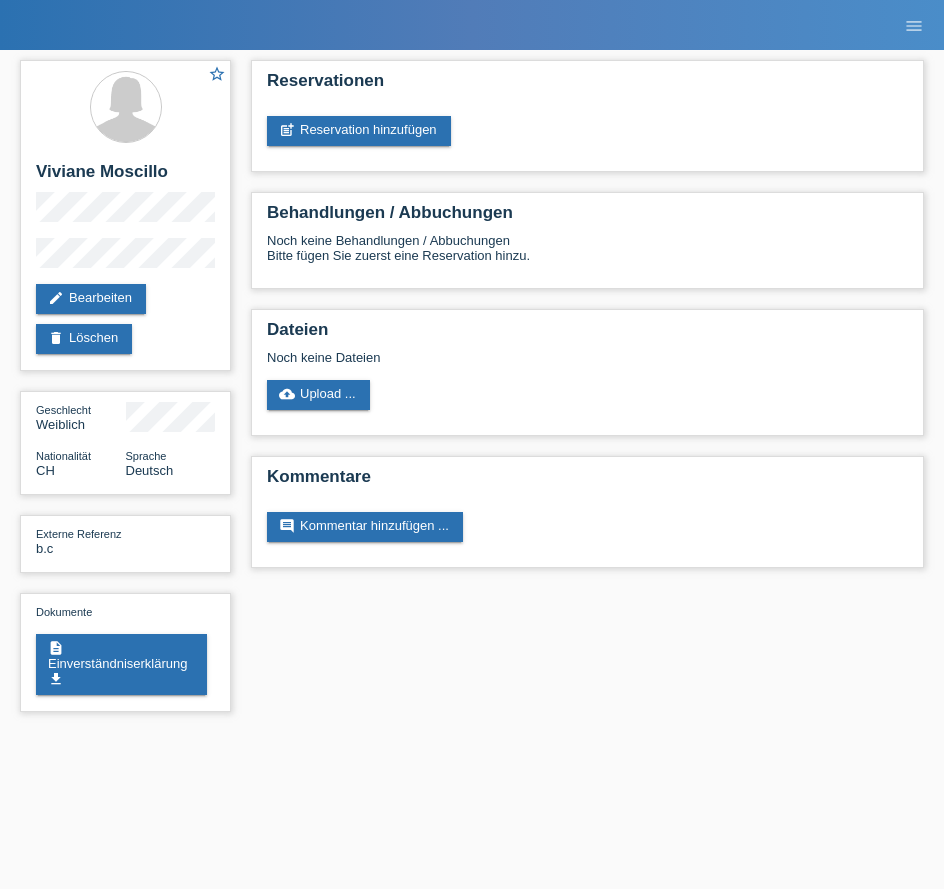 scroll, scrollTop: 0, scrollLeft: 0, axis: both 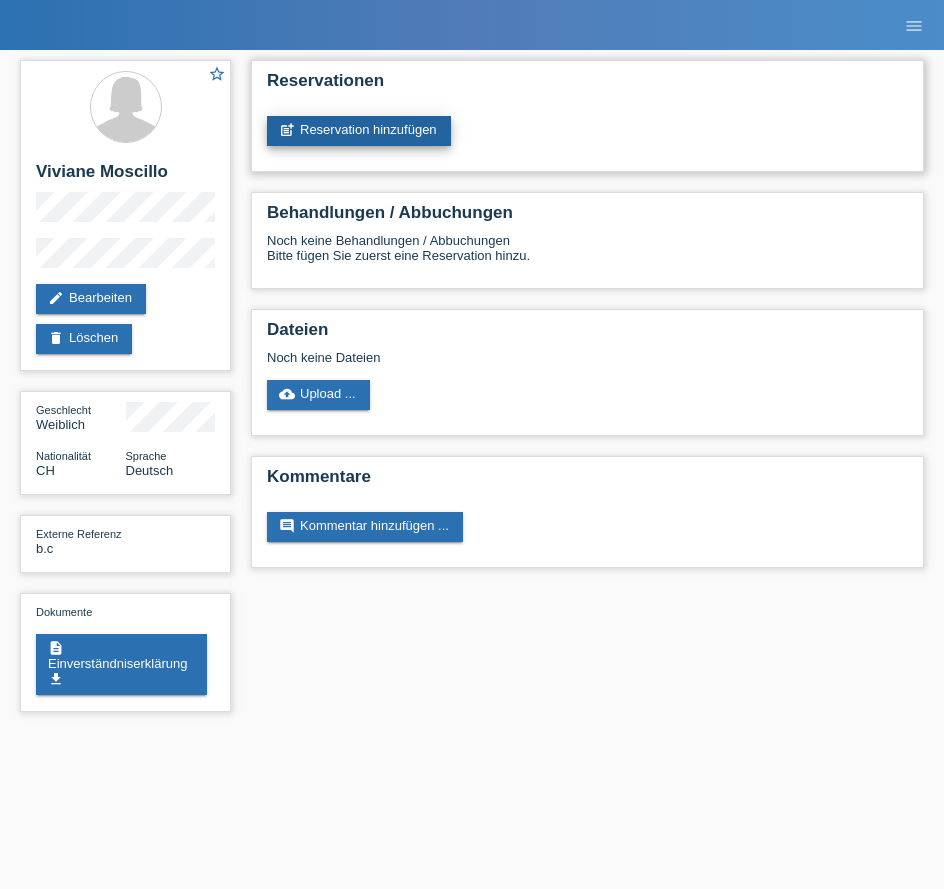click on "post_add  Reservation hinzufügen" at bounding box center [359, 131] 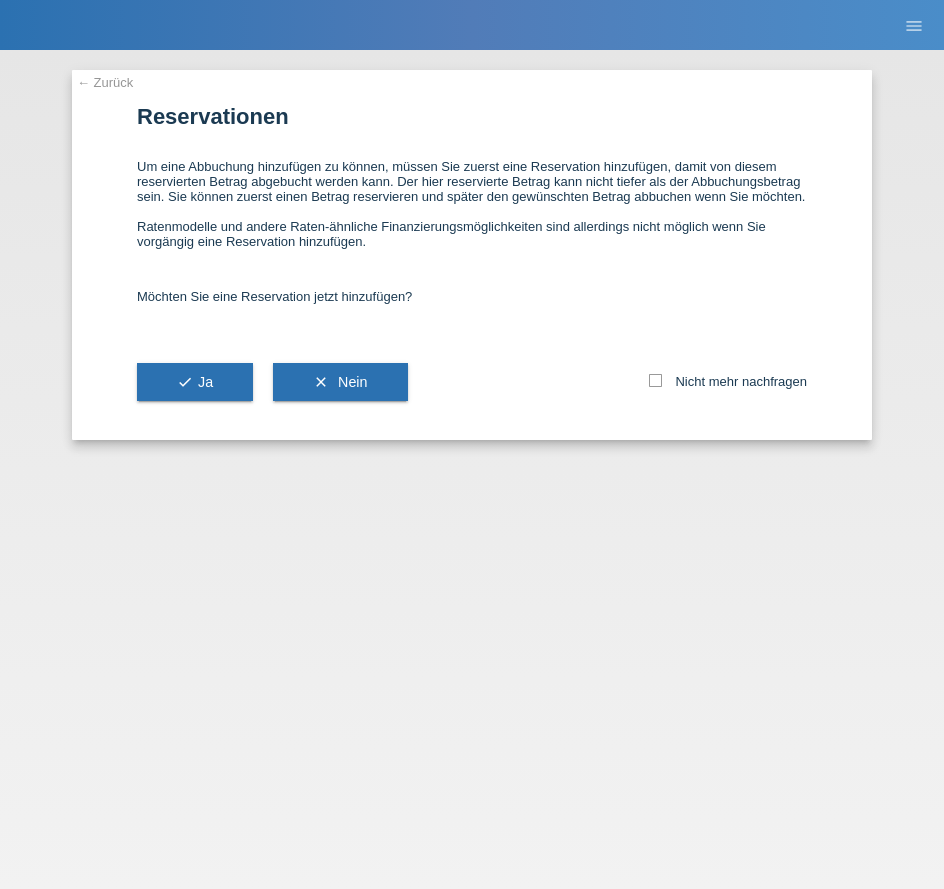 scroll, scrollTop: 0, scrollLeft: 0, axis: both 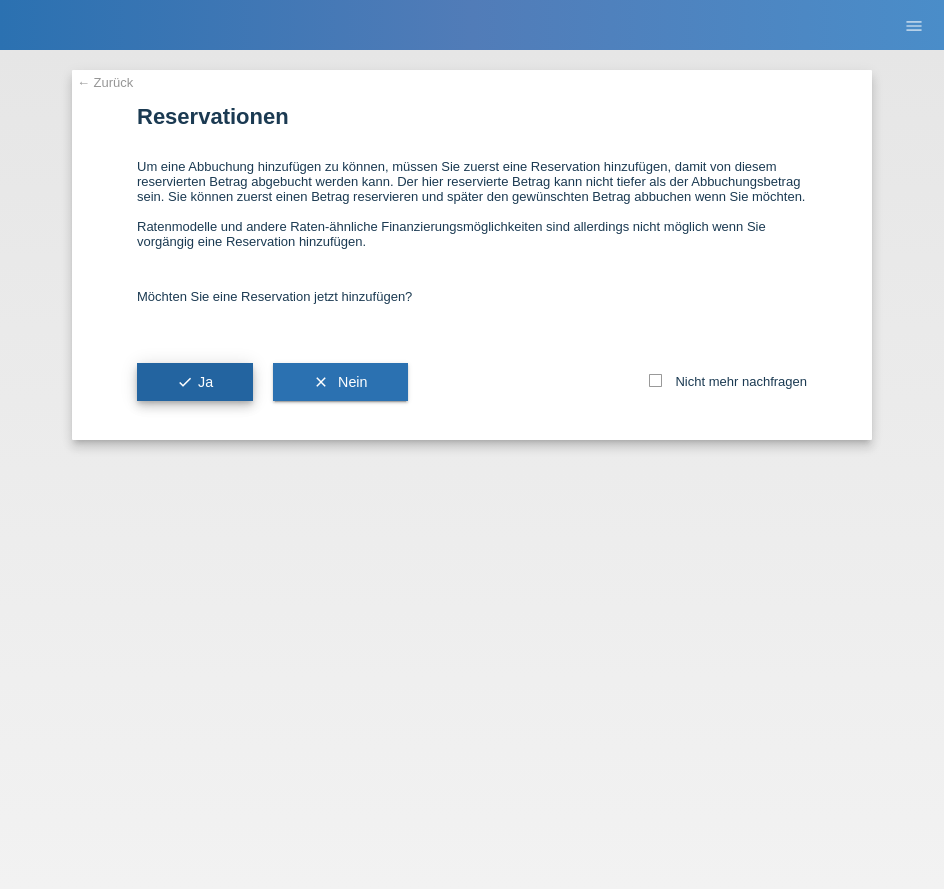 click on "check  Ja" at bounding box center [195, 382] 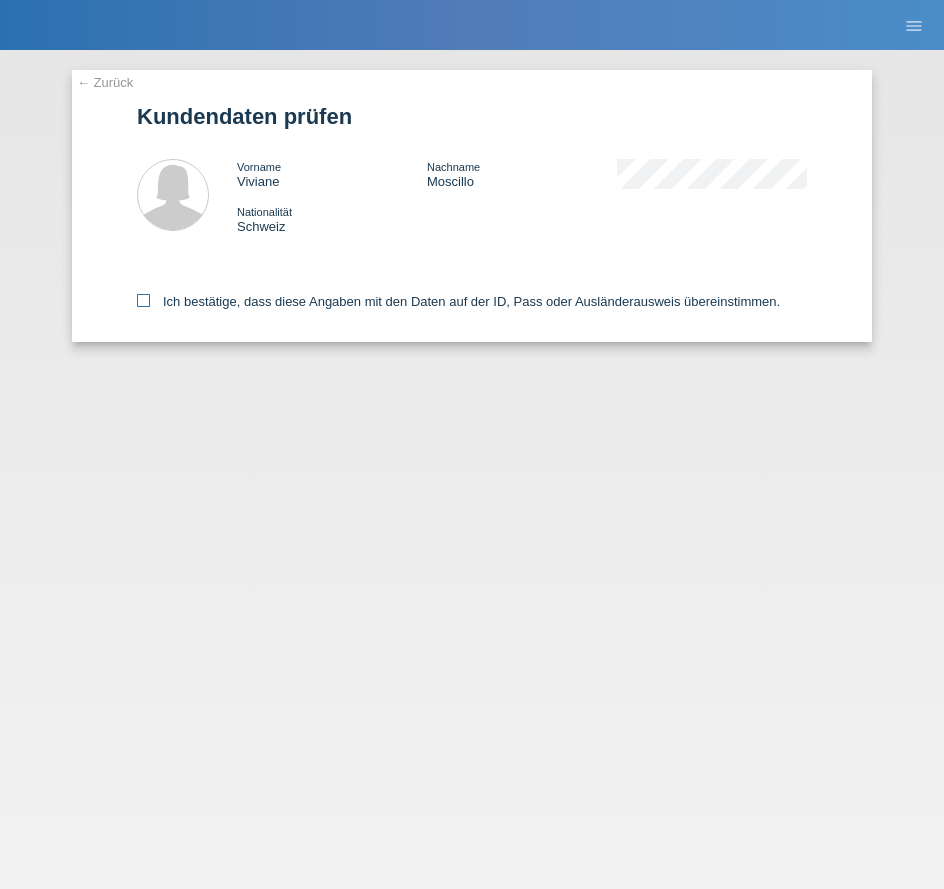 scroll, scrollTop: 0, scrollLeft: 0, axis: both 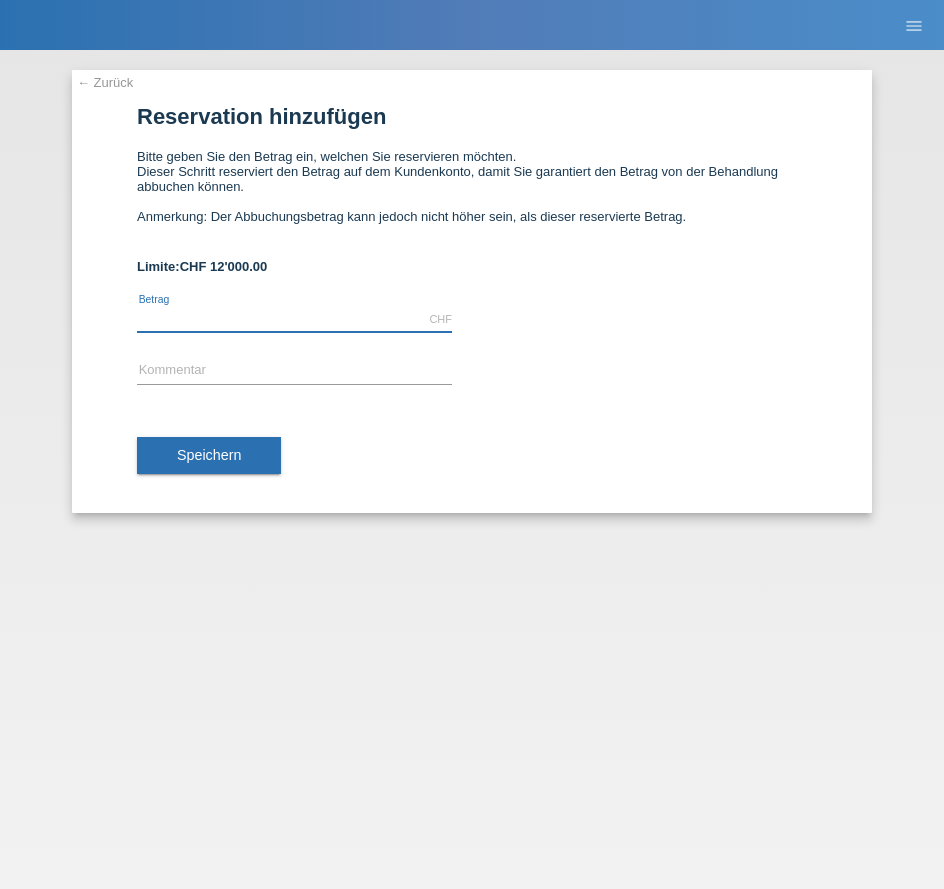 click at bounding box center [294, 319] 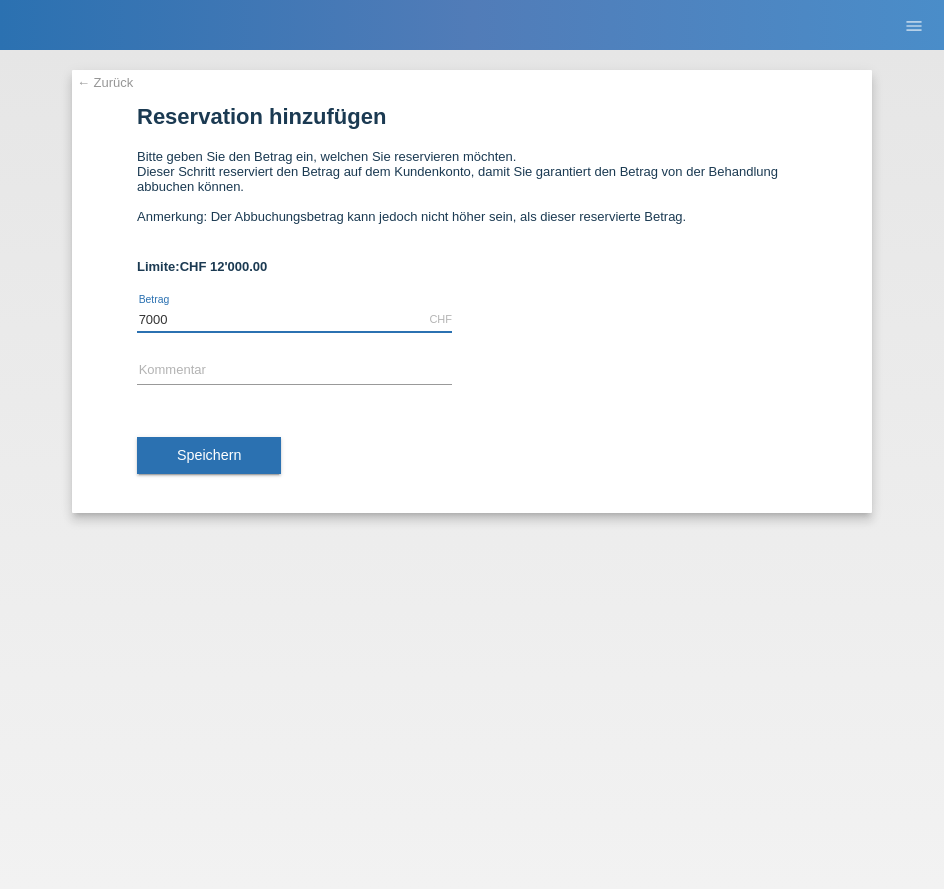 type on "7000" 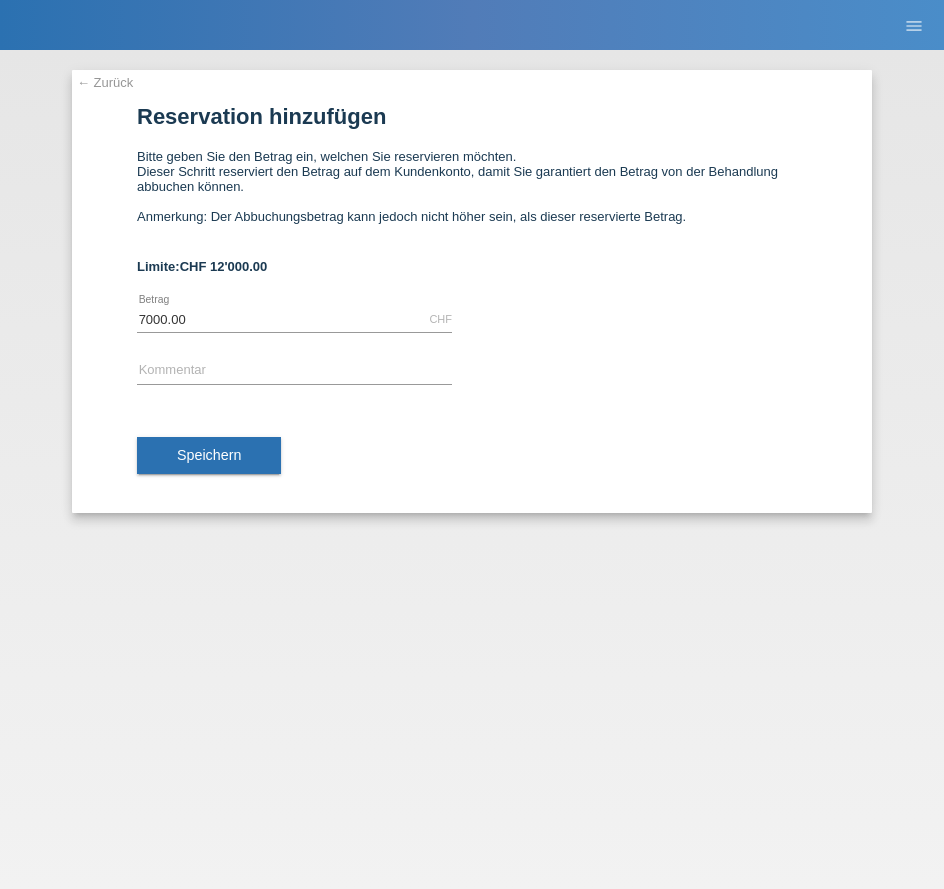 click on "Bitte geben Sie den Betrag ein, welchen Sie reservieren möchten.
Dieser Schritt reserviert den Betrag auf dem Kundenkonto, damit Sie garantiert den Betrag von der Behandlung abbuchen können.
Anmerkung: Der Abbuchungsbetrag kann jedoch nicht höher sein, als dieser reservierte Betrag." at bounding box center (472, 194) 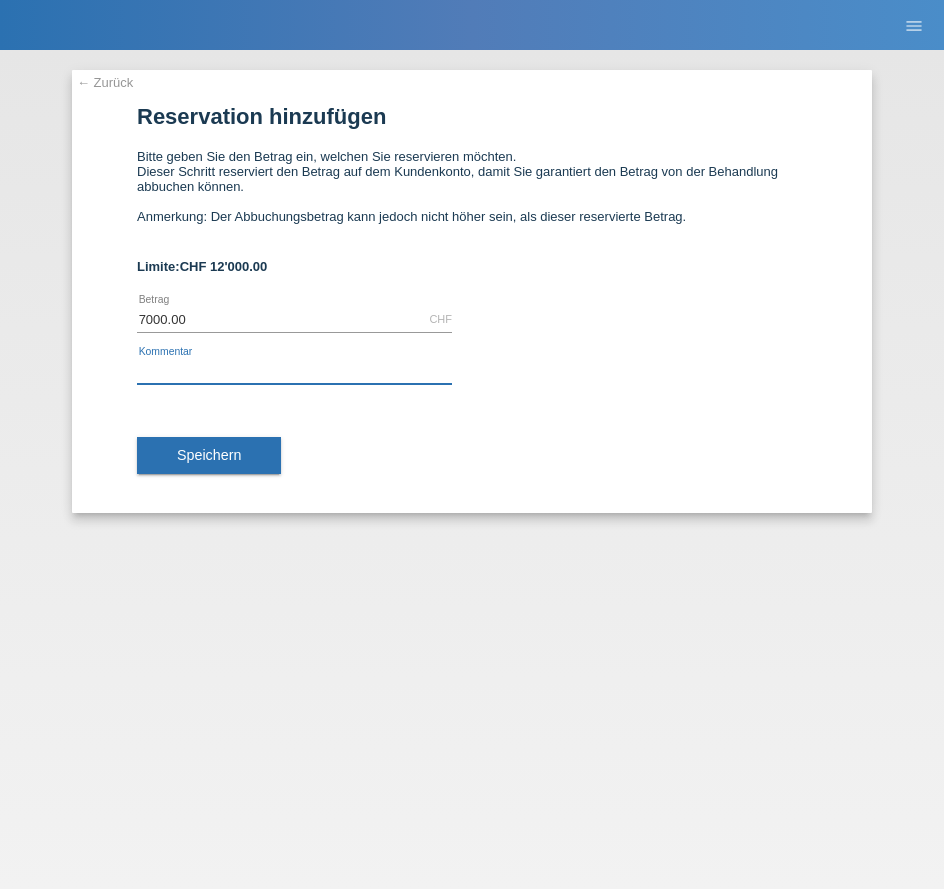 click at bounding box center (294, 371) 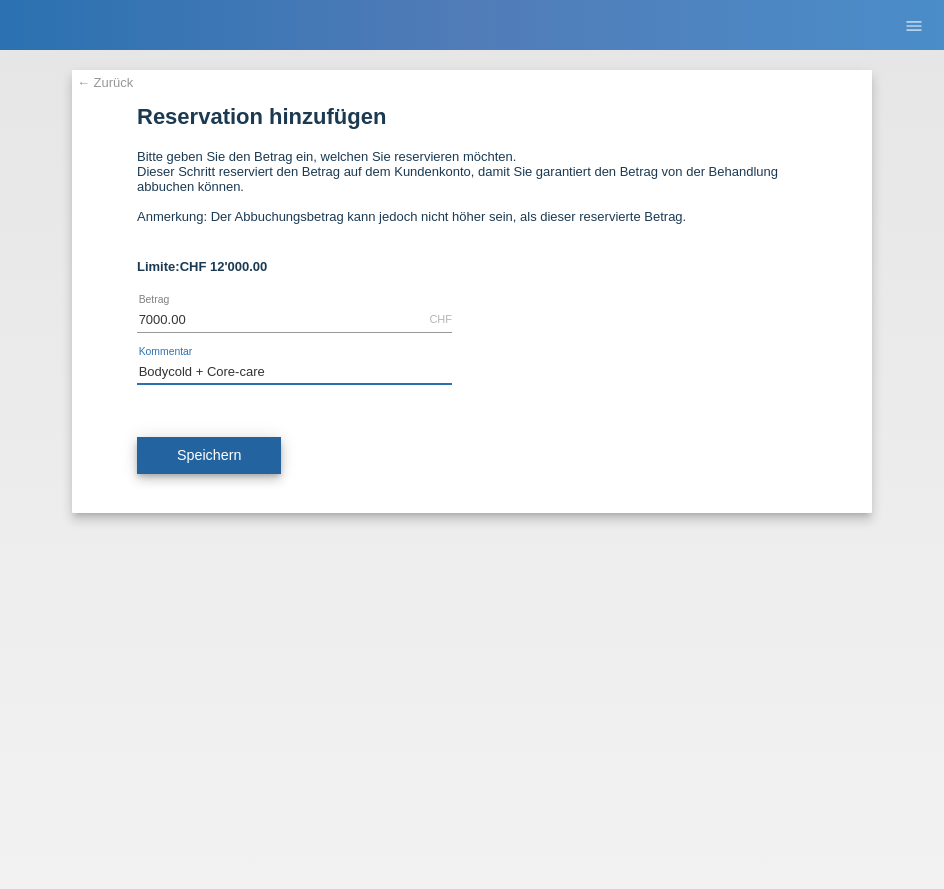 type on "Bodycold + Core-care" 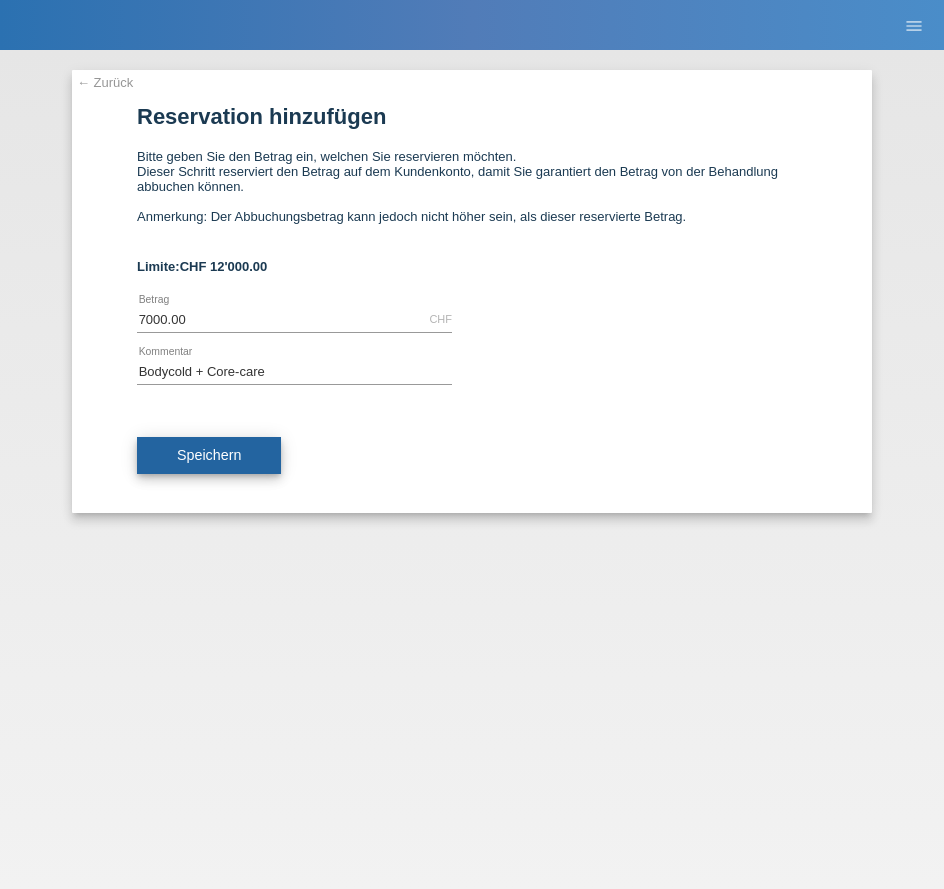 click on "Speichern" at bounding box center (209, 455) 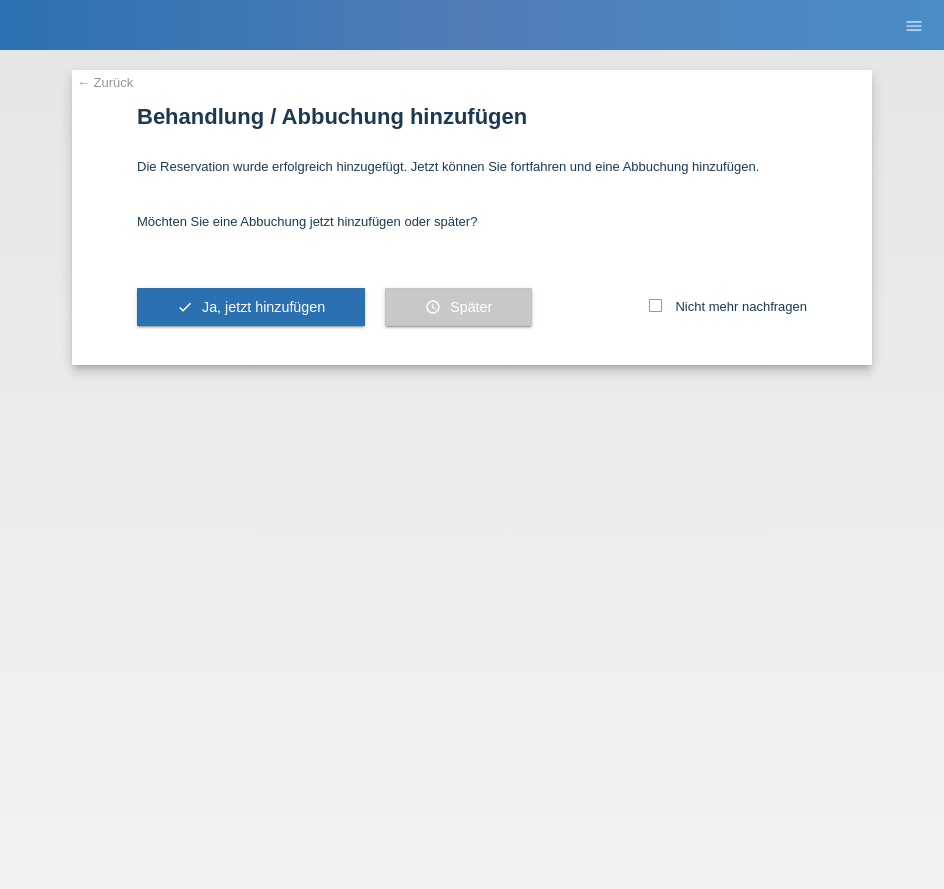 scroll, scrollTop: 0, scrollLeft: 0, axis: both 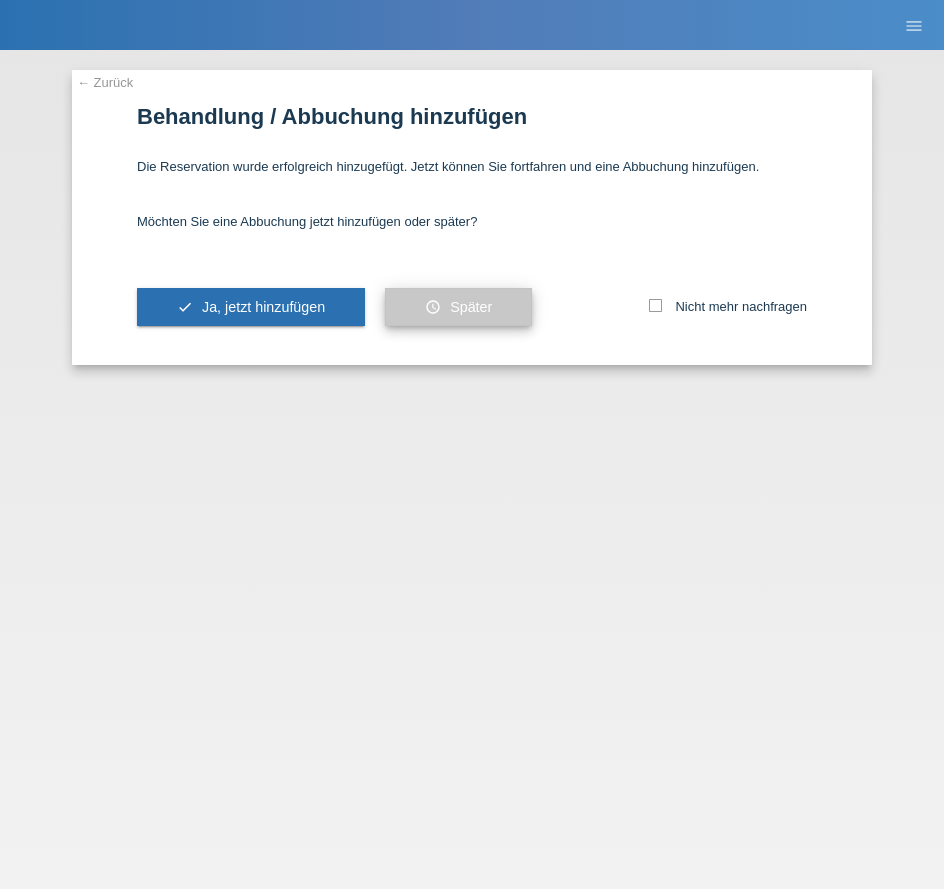 click on "Später" at bounding box center [471, 307] 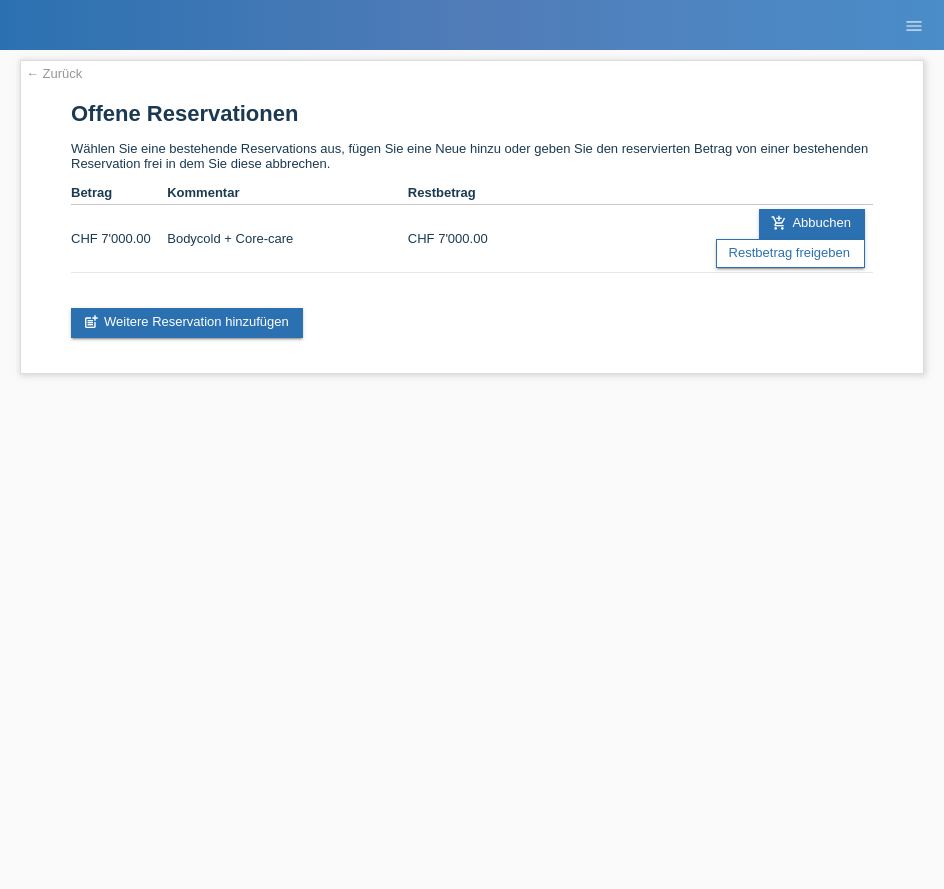 scroll, scrollTop: 0, scrollLeft: 0, axis: both 